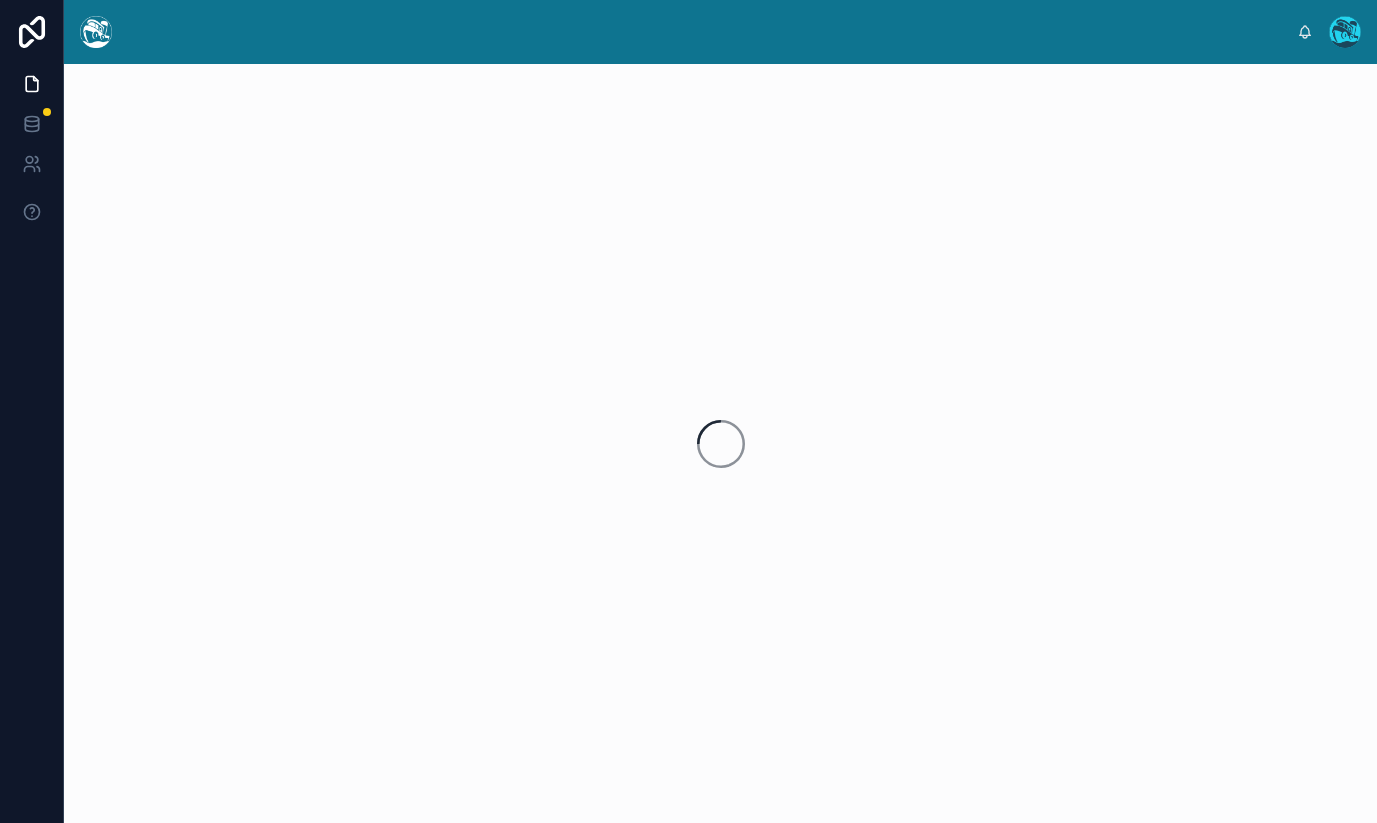 scroll, scrollTop: 0, scrollLeft: 0, axis: both 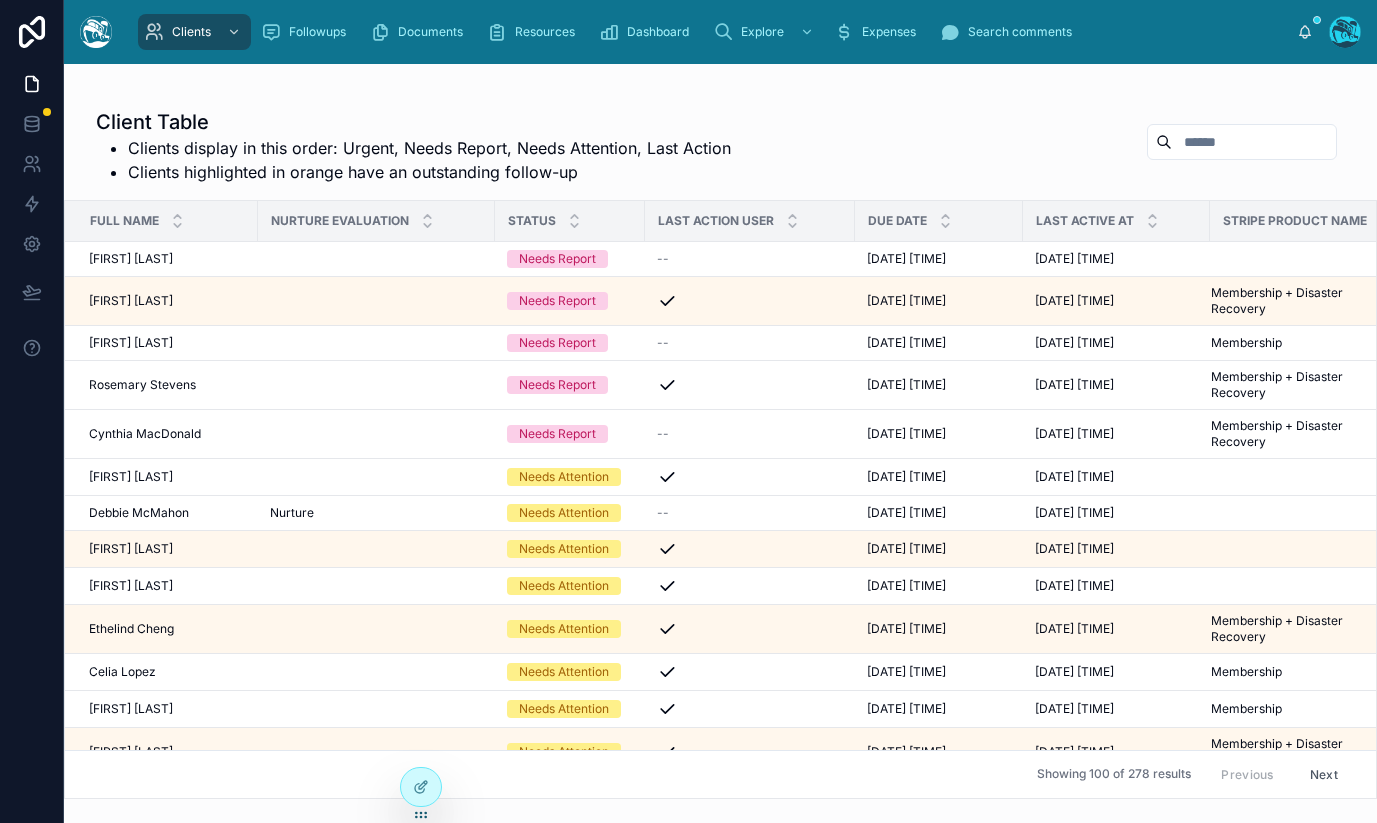 click at bounding box center (1242, 142) 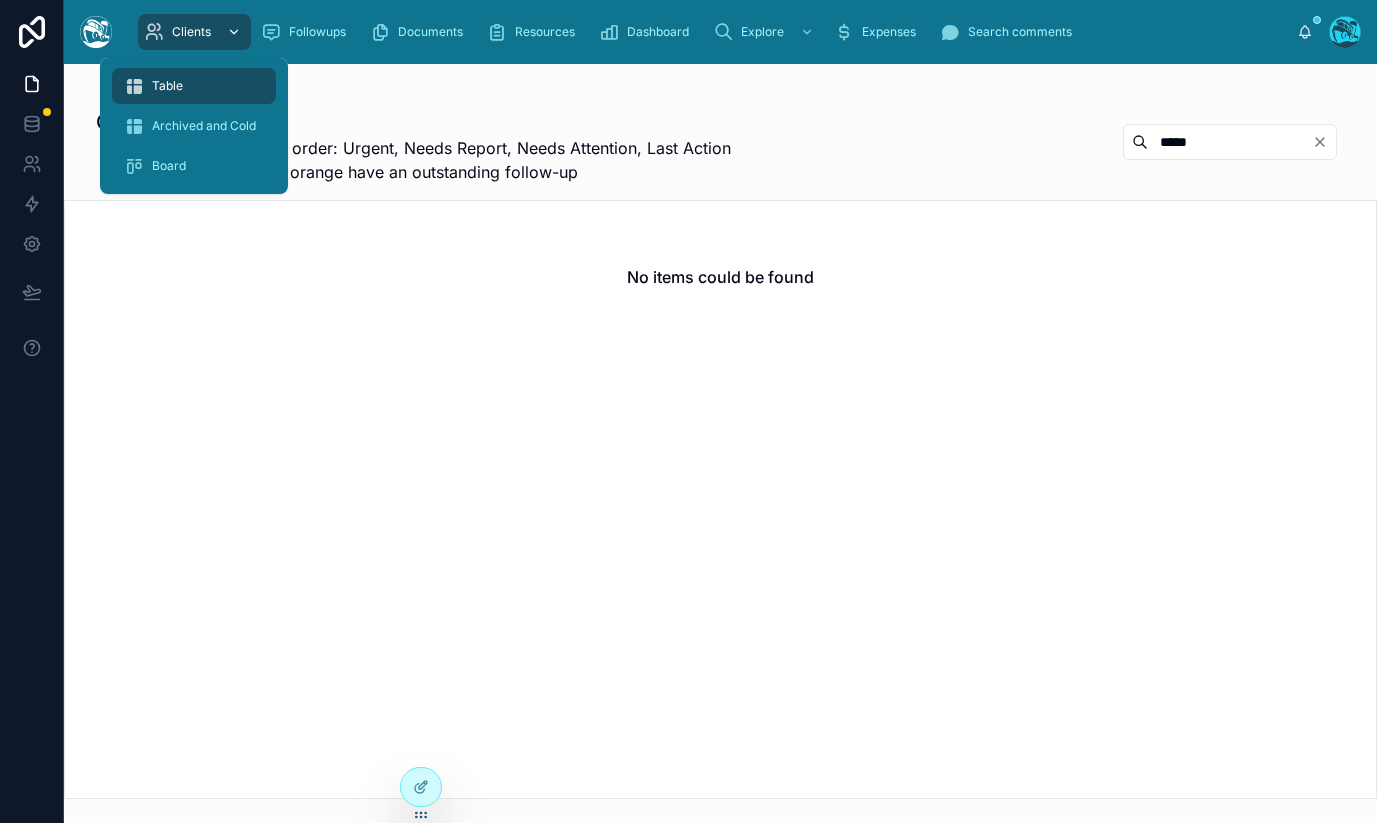 type on "*****" 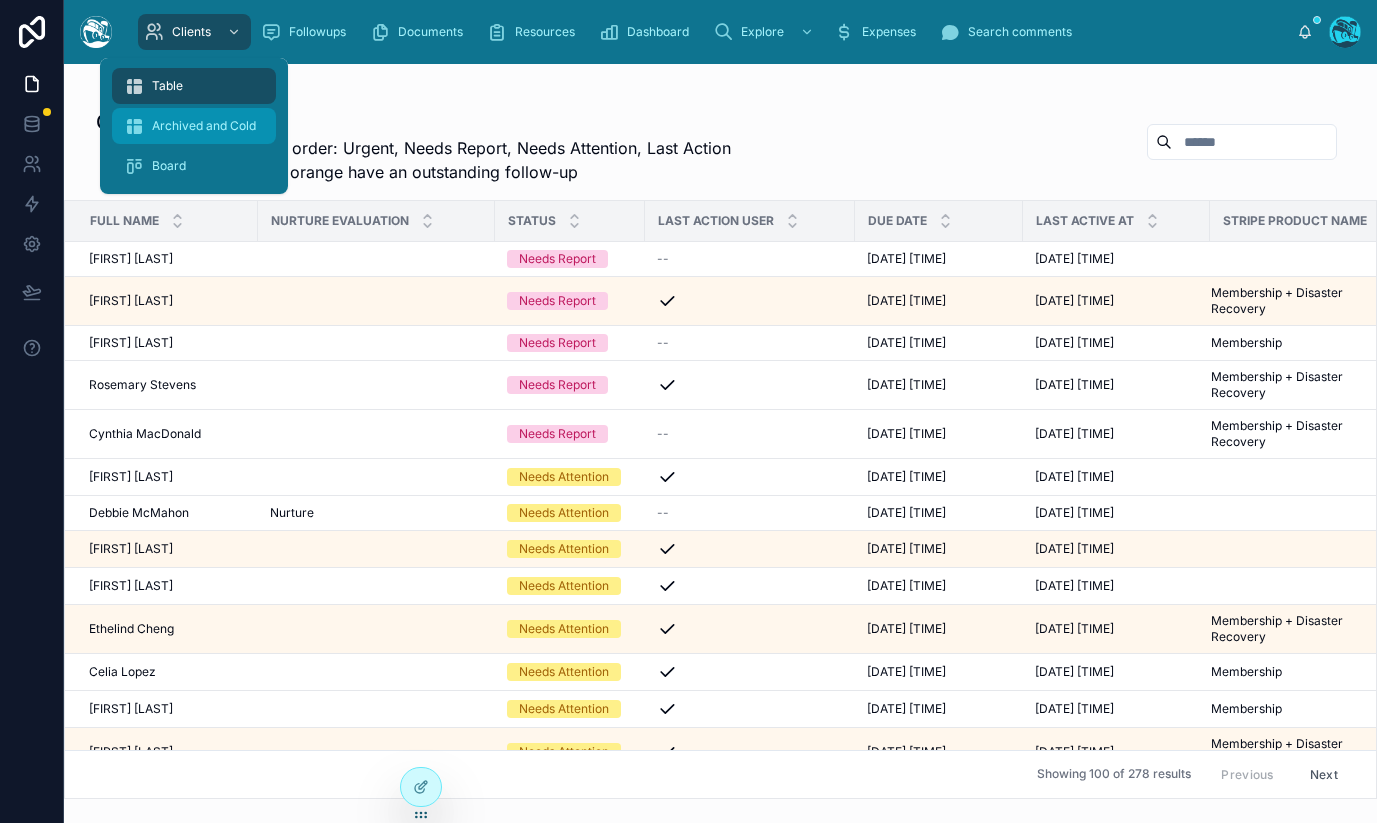 click on "Archived and Cold" at bounding box center (204, 126) 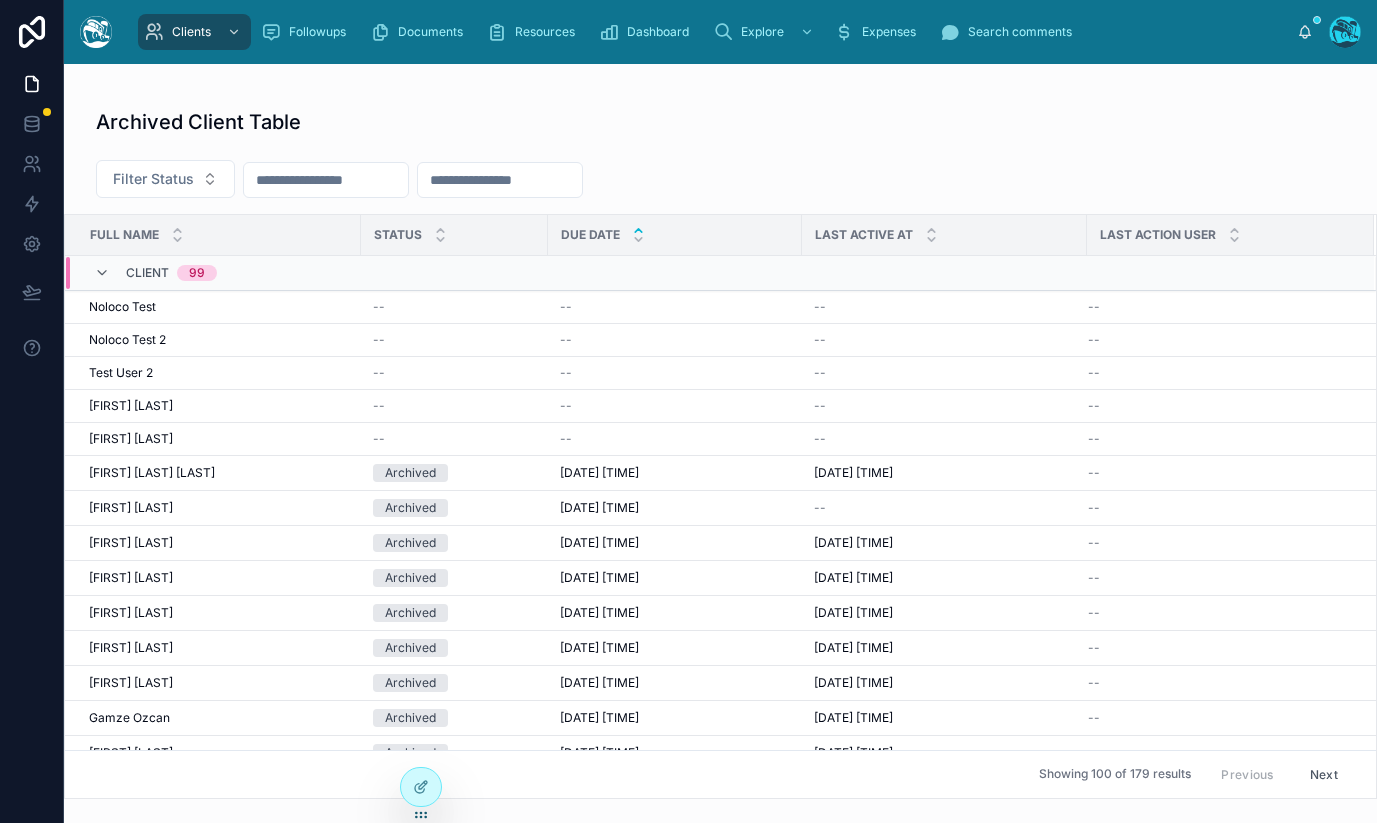 click at bounding box center (500, 180) 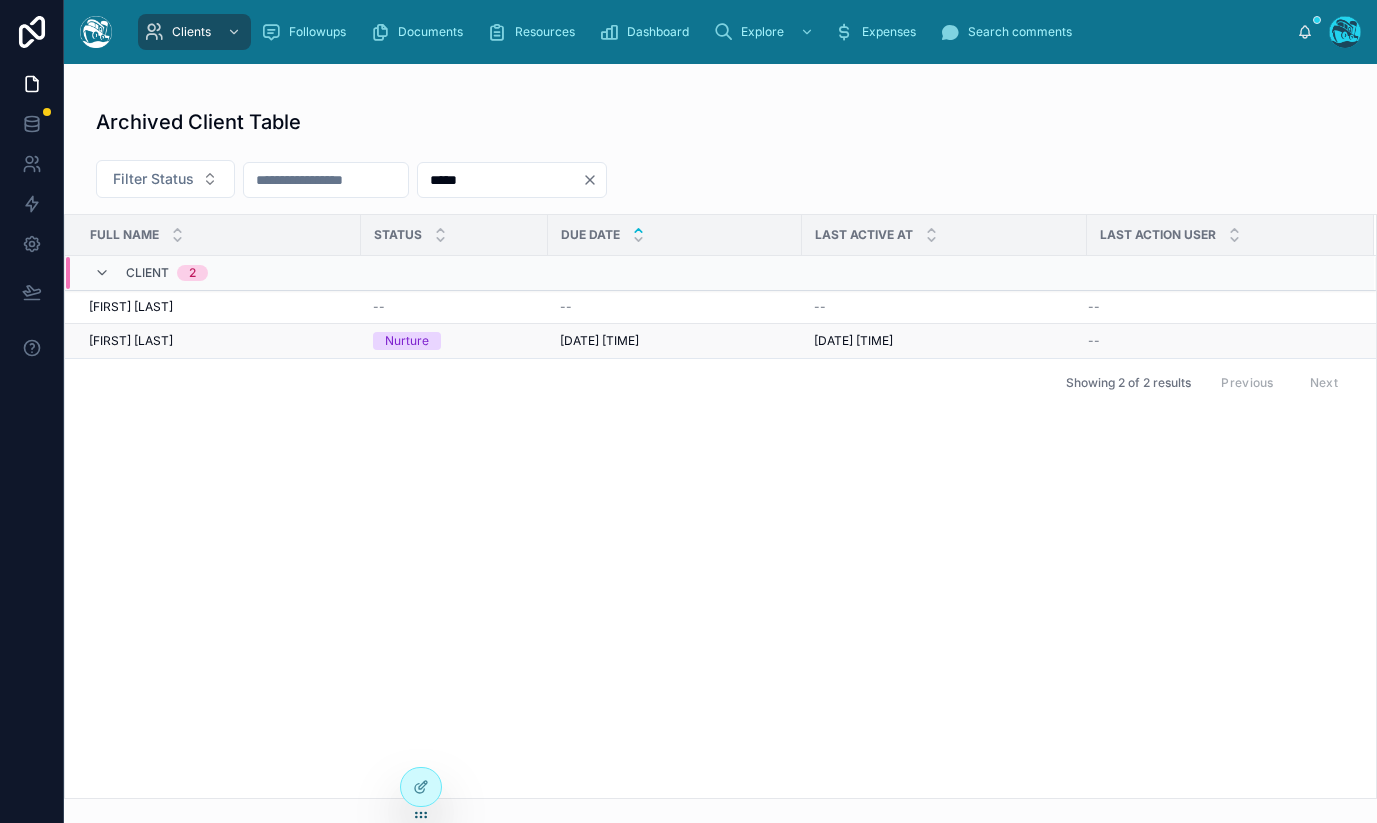 type on "*****" 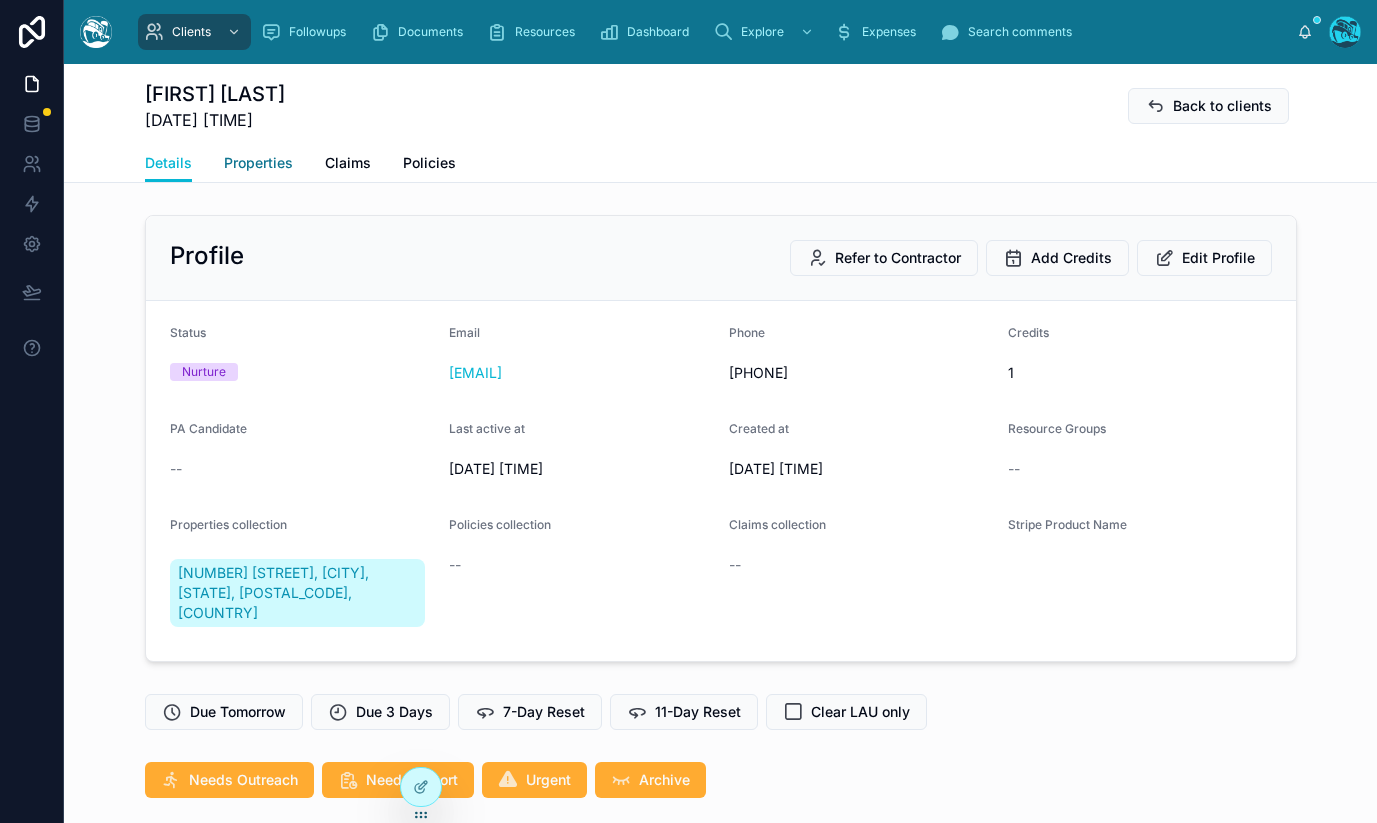 click on "Properties" at bounding box center (258, 163) 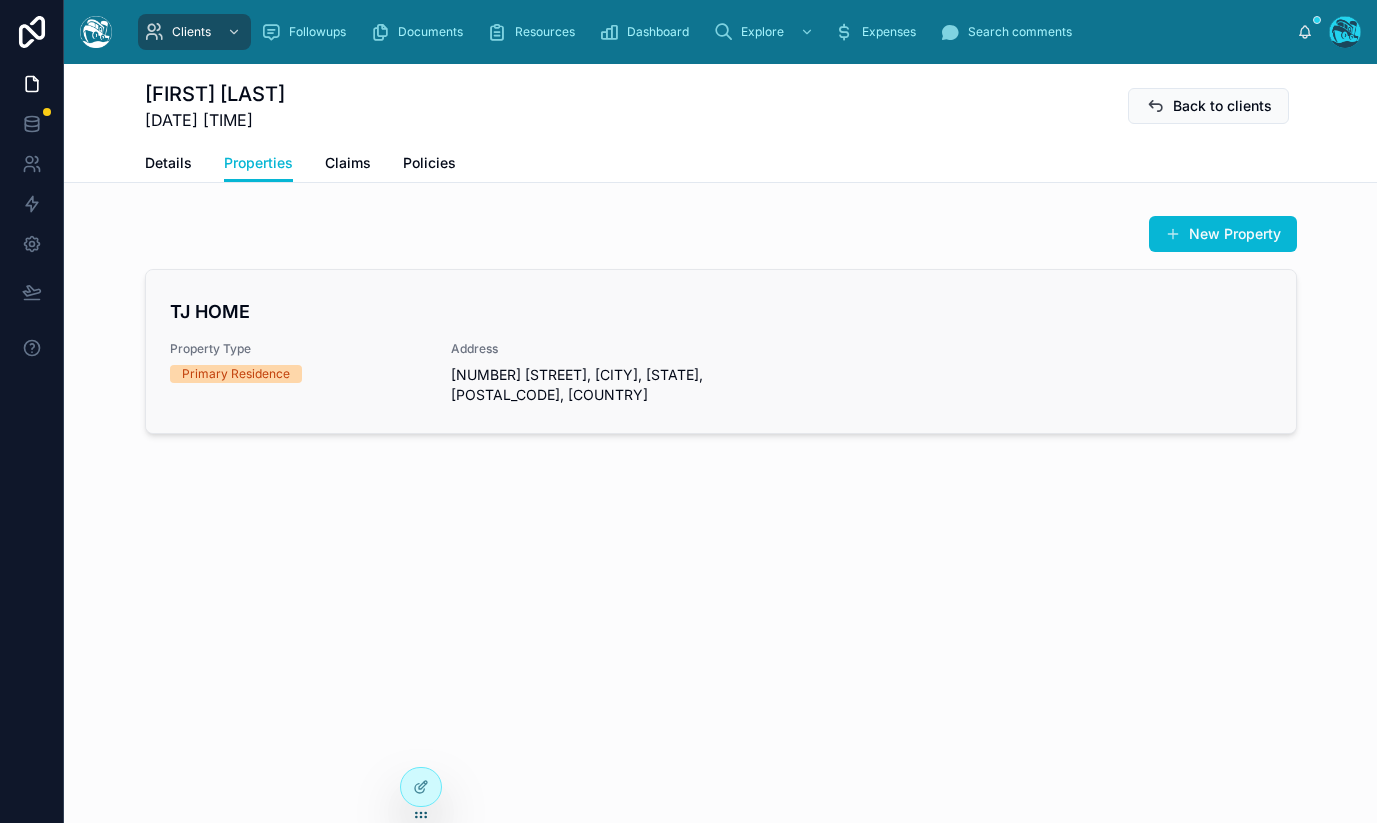 click on "[NUMBER] [STREET], [CITY], [STATE], [POSTAL_CODE], [COUNTRY]" at bounding box center [580, 385] 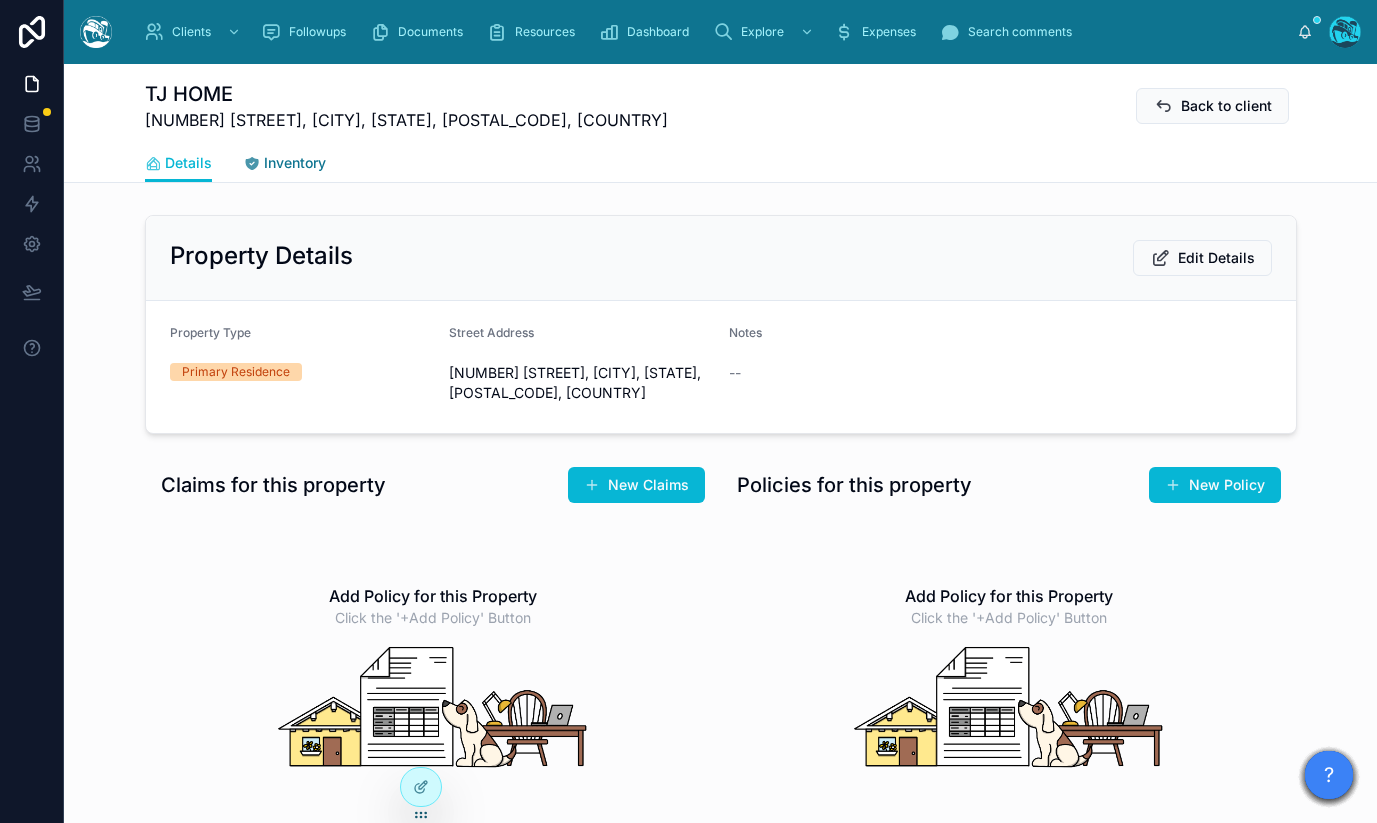 click on "Inventory" at bounding box center (295, 163) 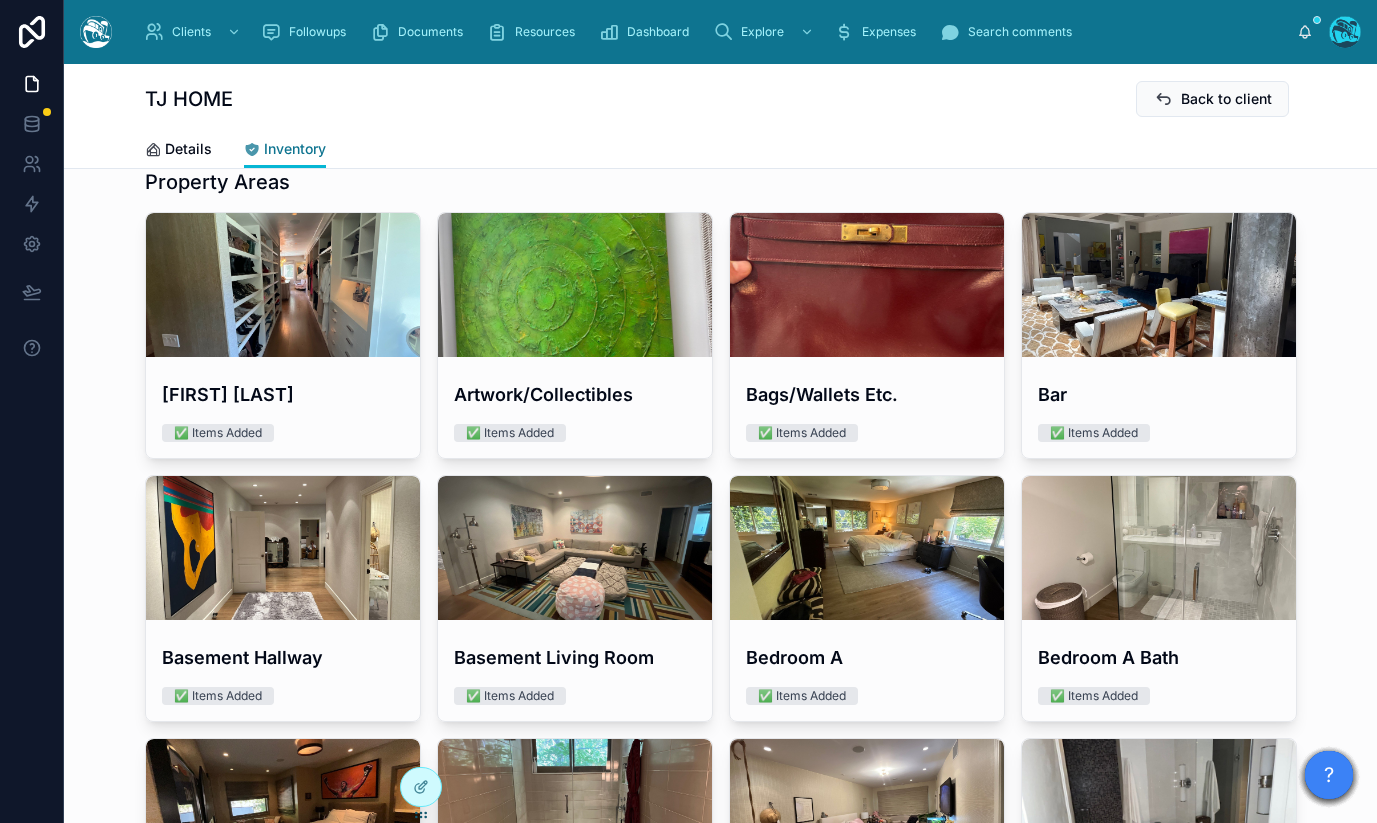 scroll, scrollTop: 42, scrollLeft: 0, axis: vertical 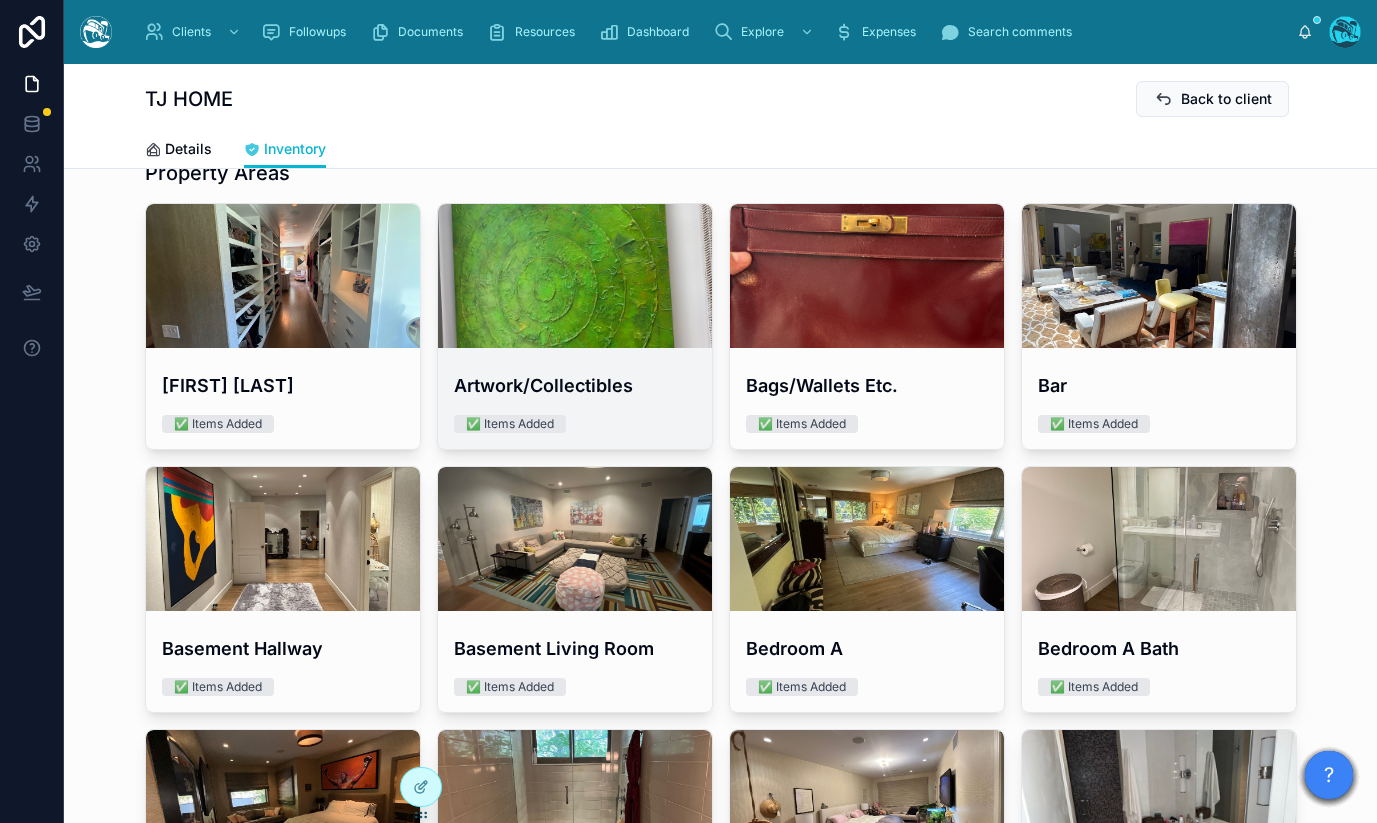 click at bounding box center (575, 276) 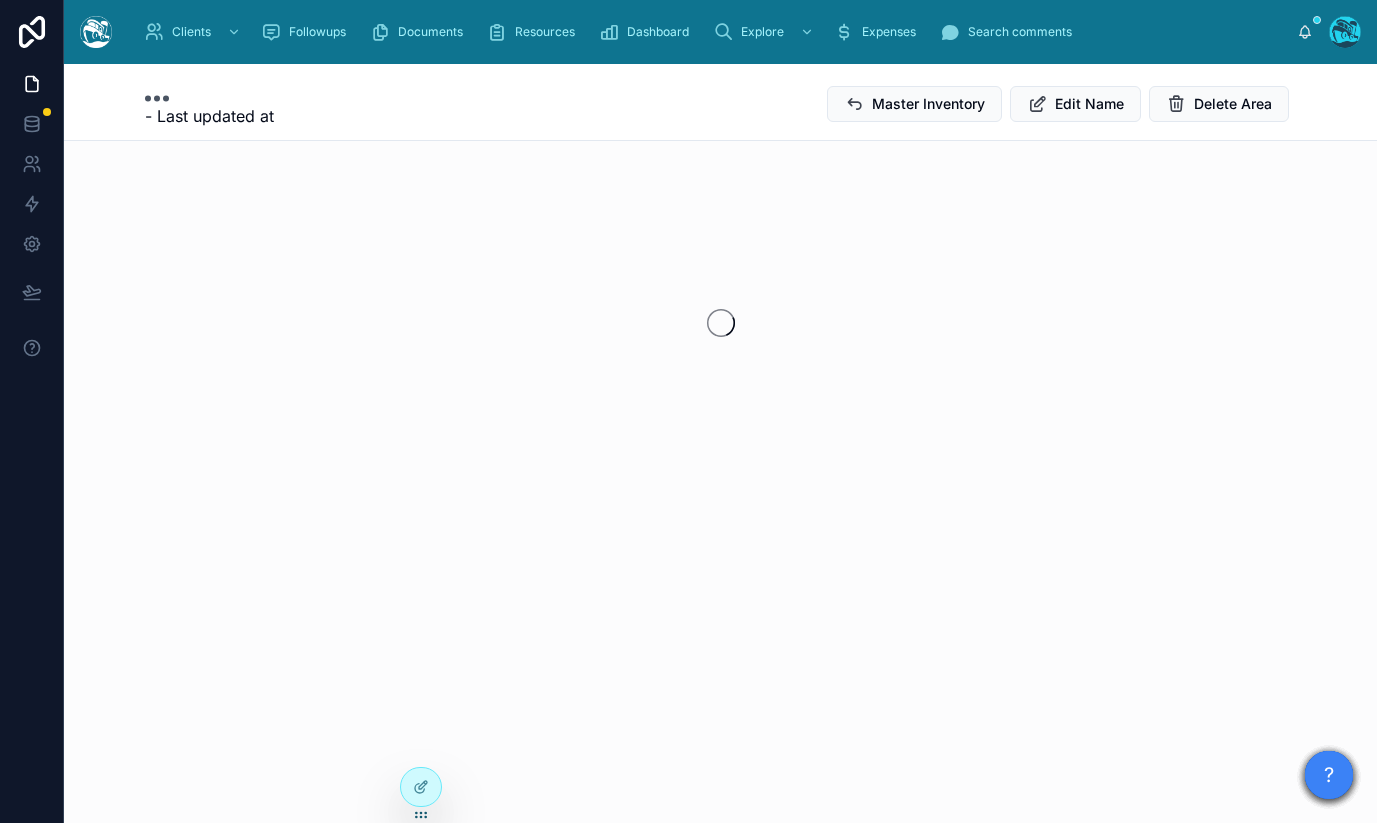 scroll, scrollTop: 0, scrollLeft: 0, axis: both 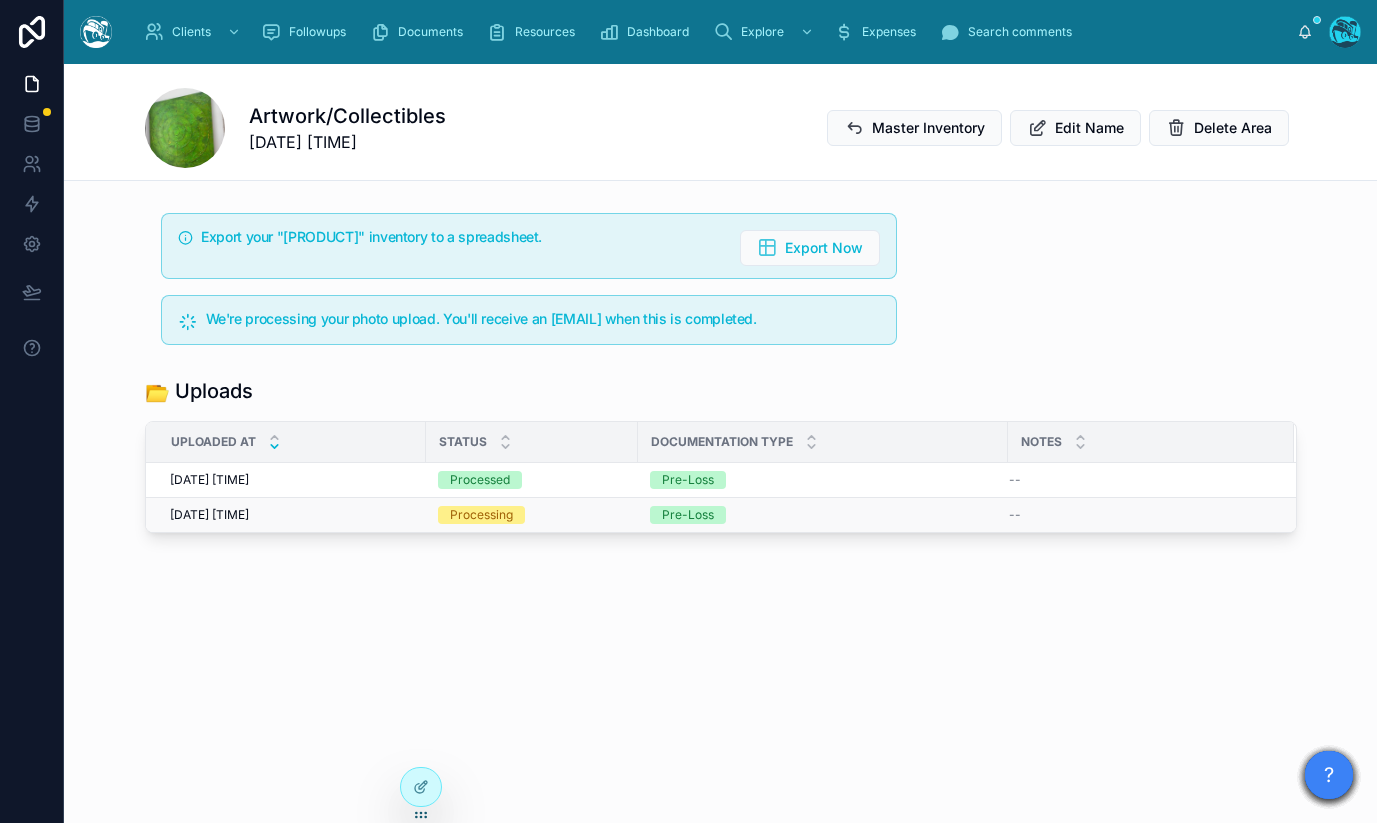click on "Processing" at bounding box center (532, 515) 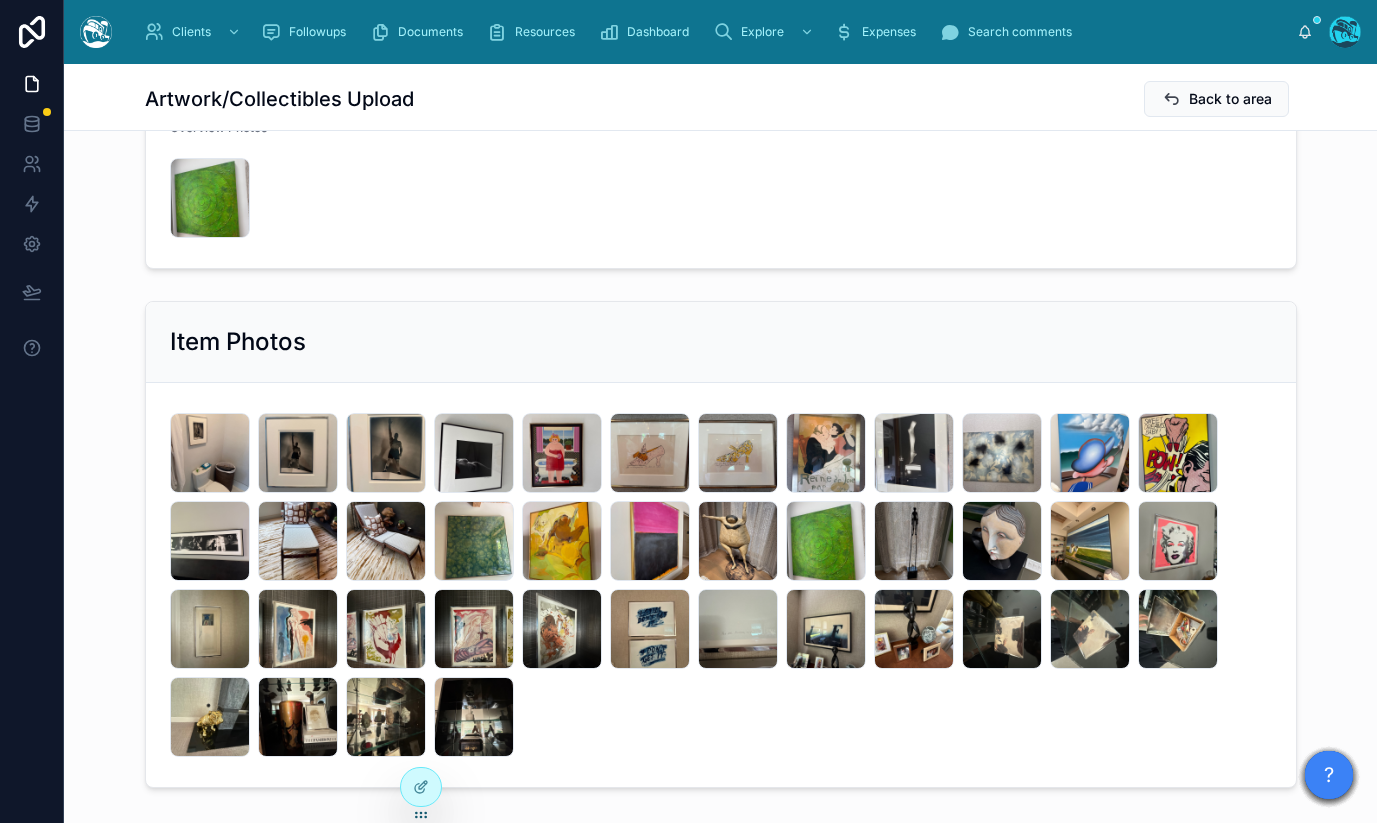 scroll, scrollTop: 346, scrollLeft: 0, axis: vertical 